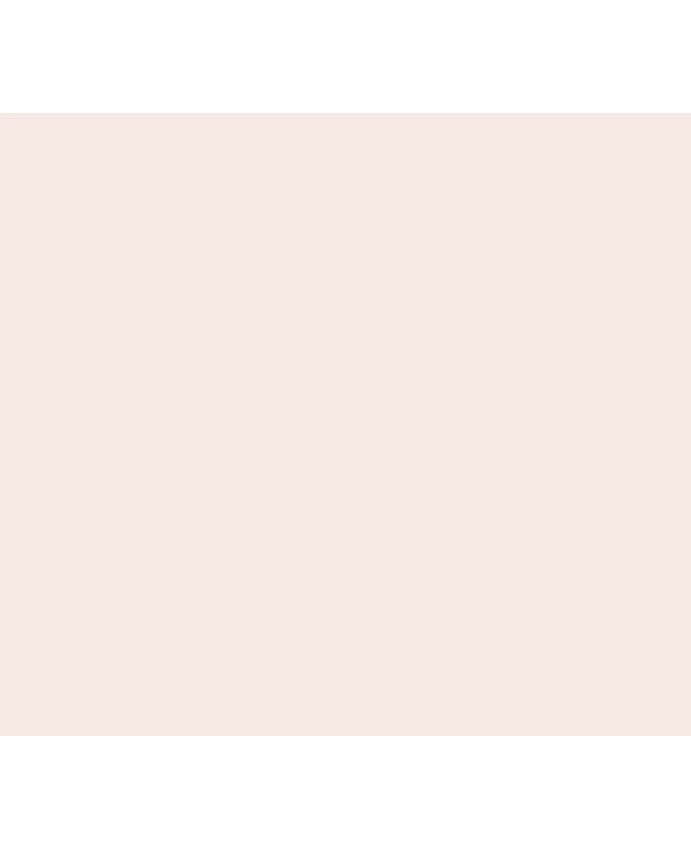 scroll, scrollTop: 0, scrollLeft: 0, axis: both 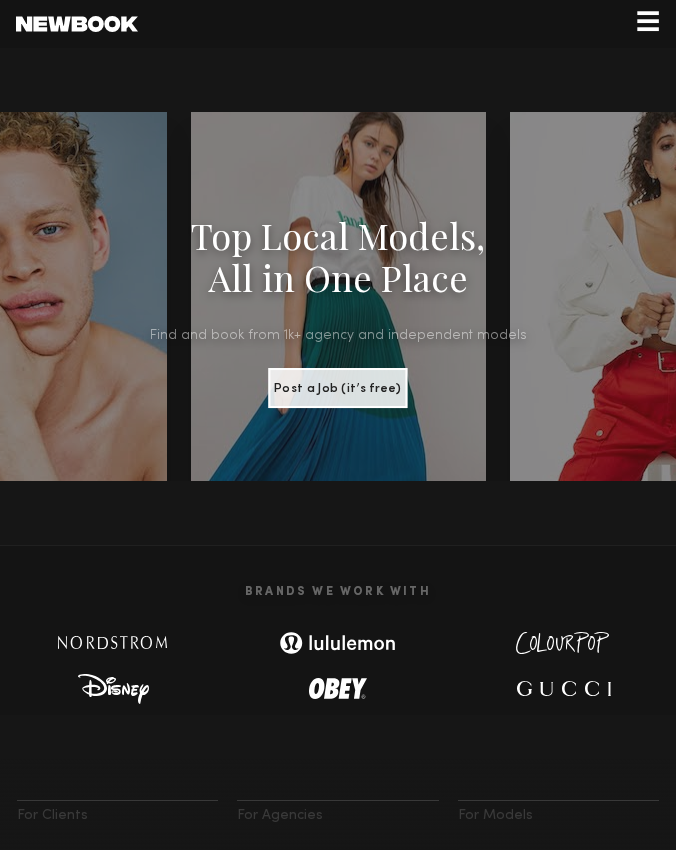 click on "☰" 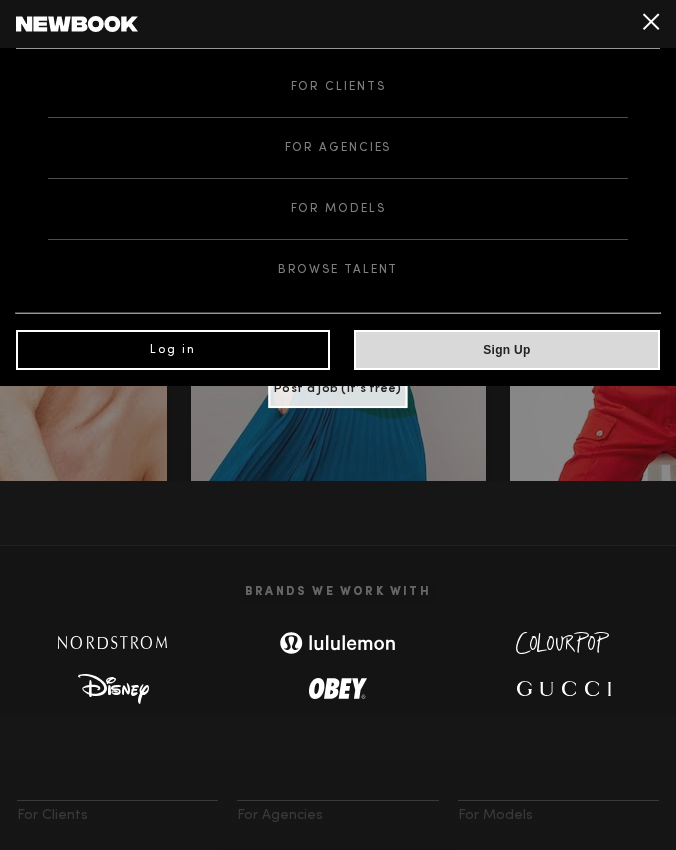 click on "Log in" 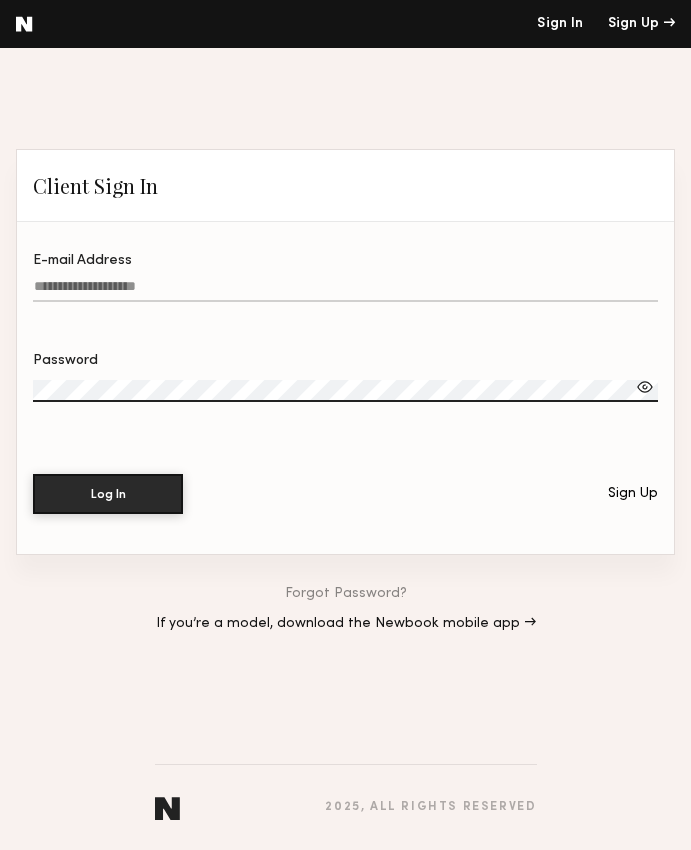 click on "E-mail Address" 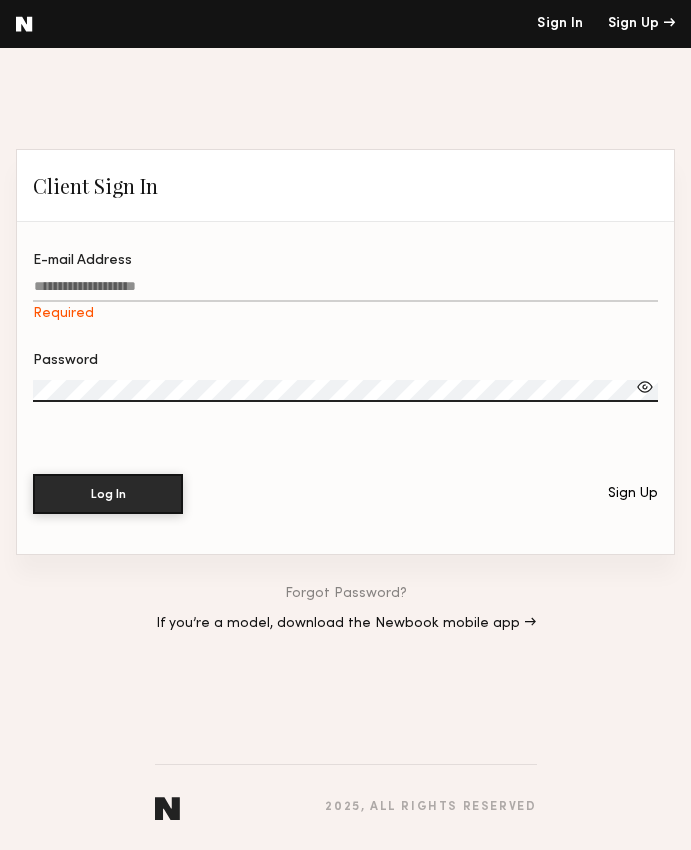 type on "**********" 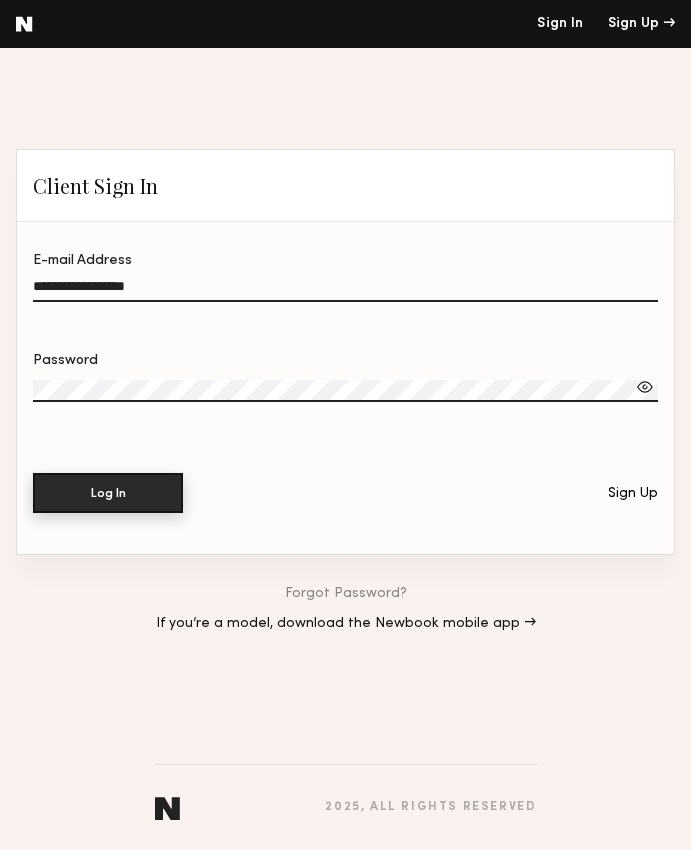 click on "Log In" 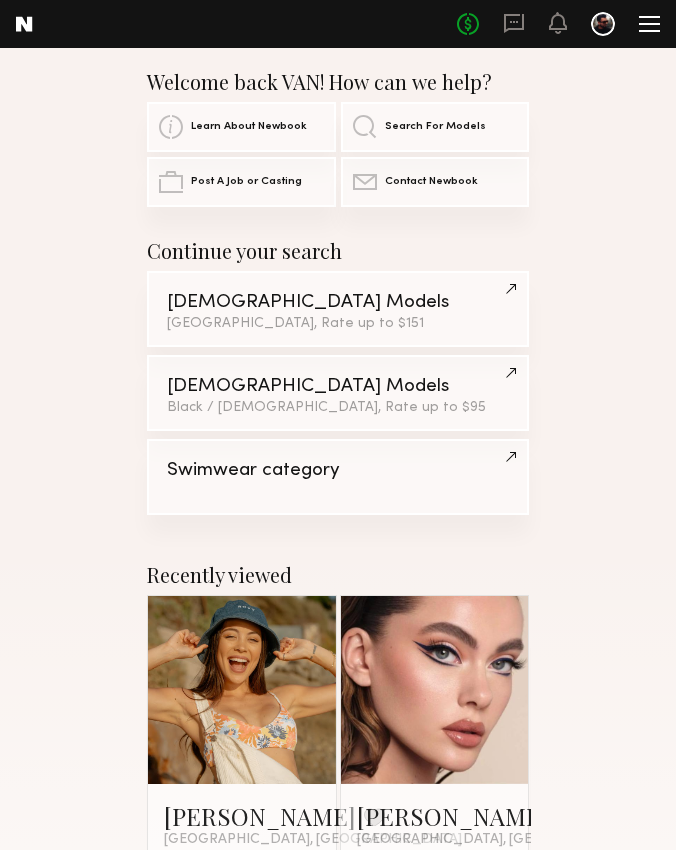 click 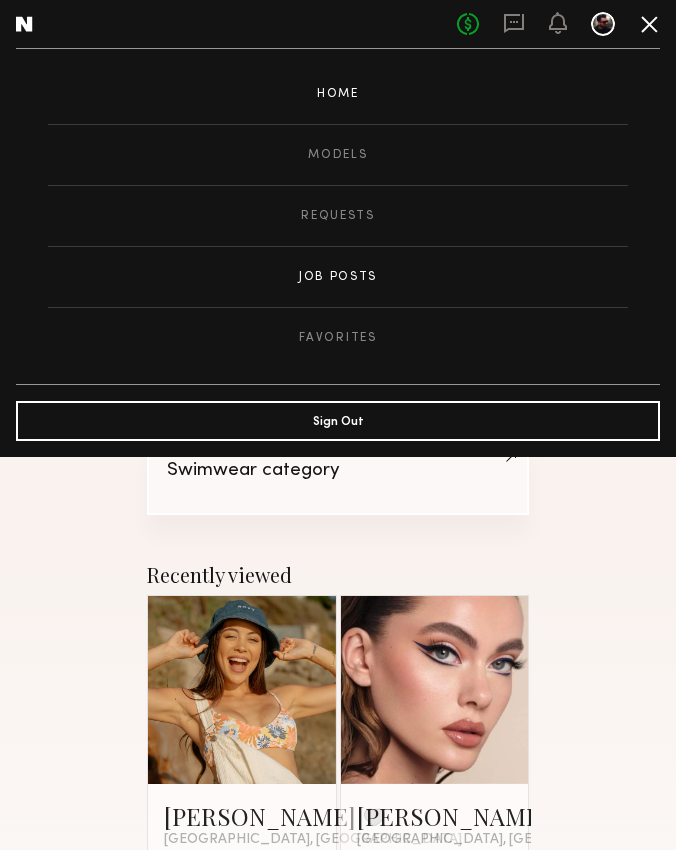 click on "Job Posts" 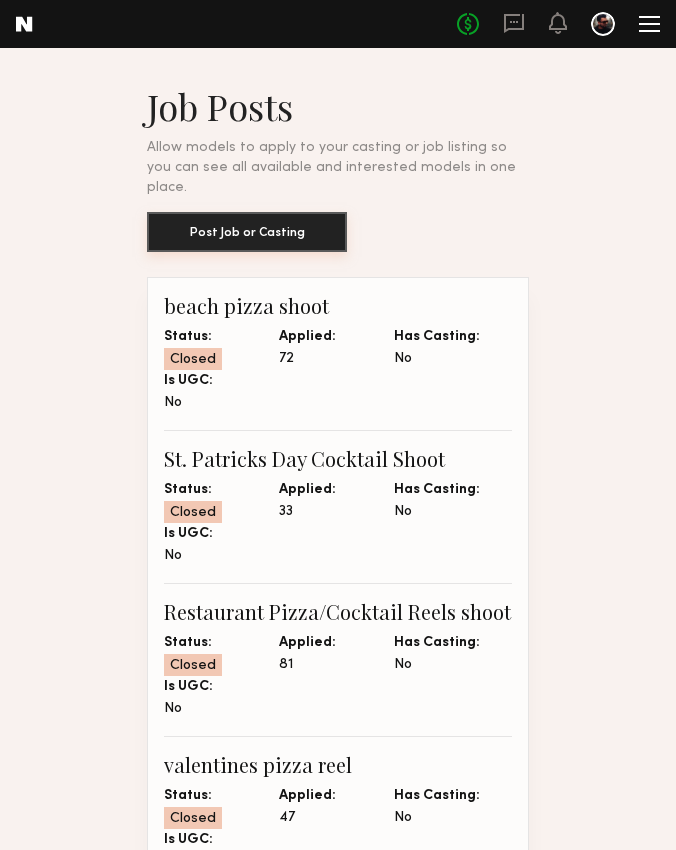 click on "Post Job or Casting" 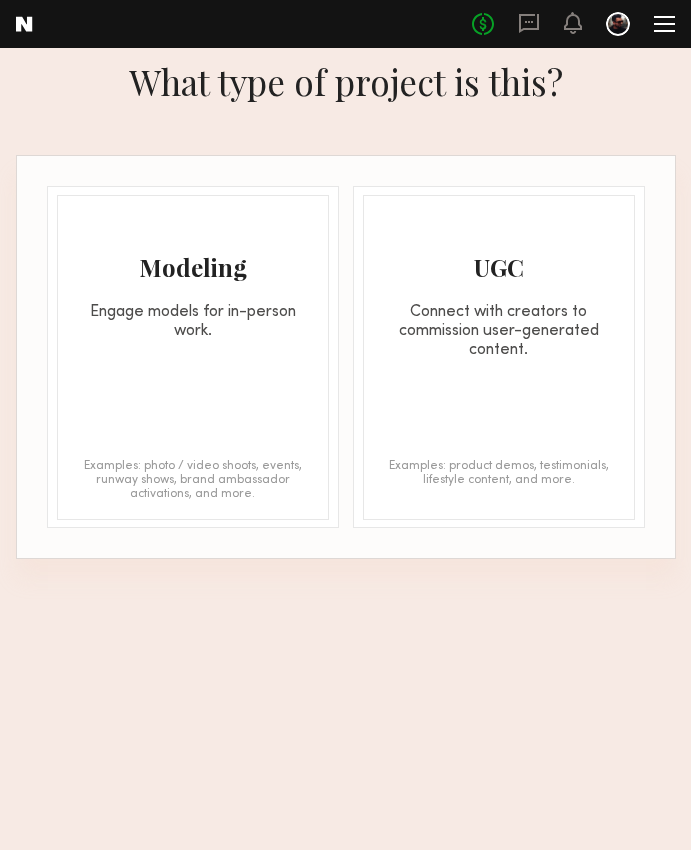 click on "Modeling Engage models for in-person work. Examples: photo / video shoots, events, runway shows, brand ambassador activations, and more." 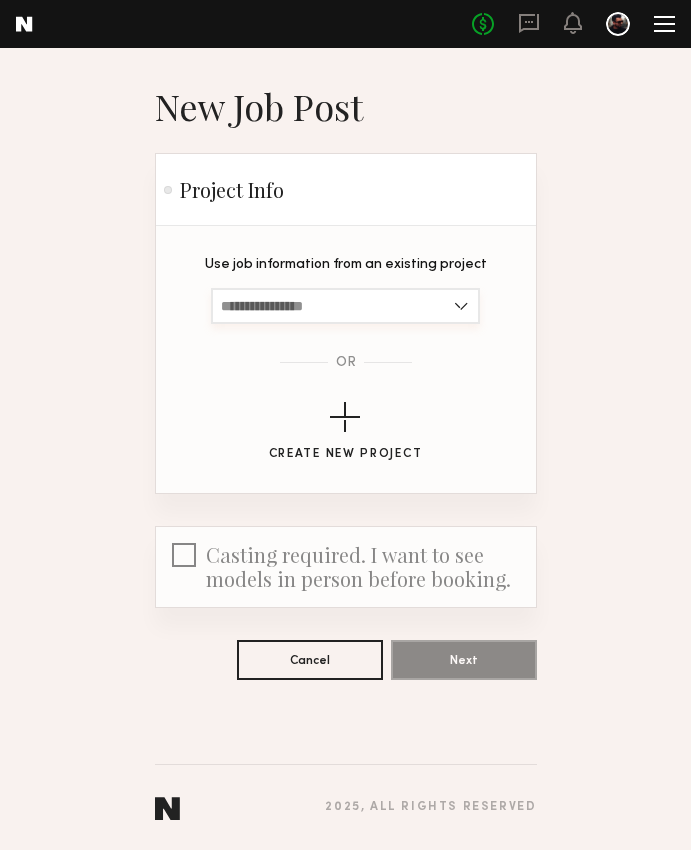 click at bounding box center [345, 306] 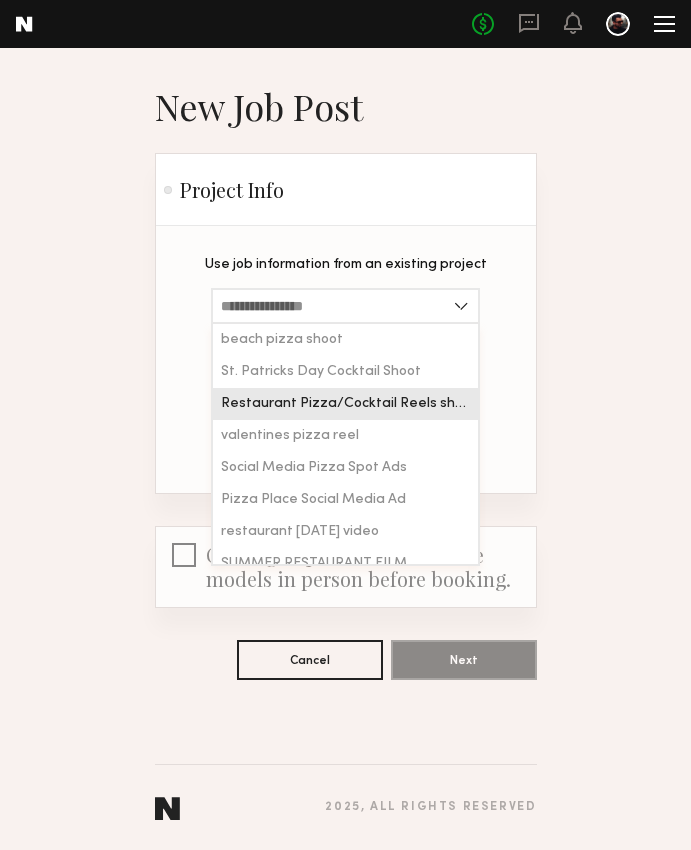 click on "Restaurant Pizza/Cocktail Reels shoot" 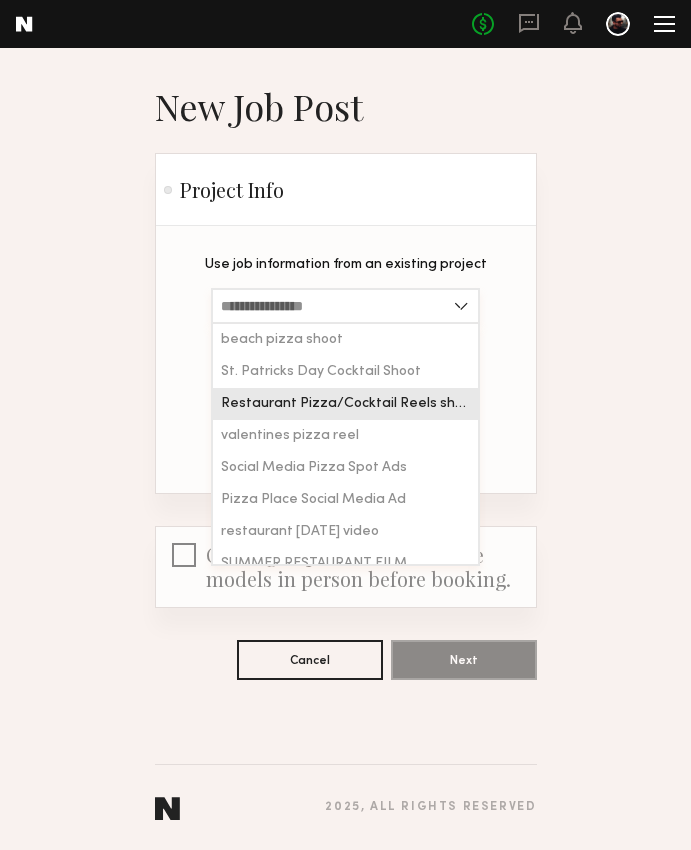 type on "**********" 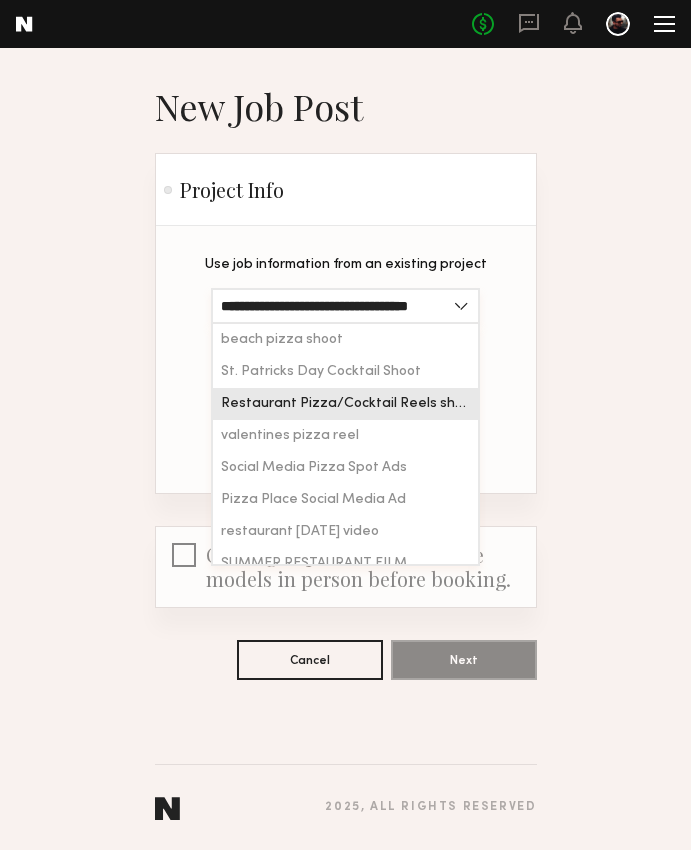 scroll, scrollTop: 0, scrollLeft: 17, axis: horizontal 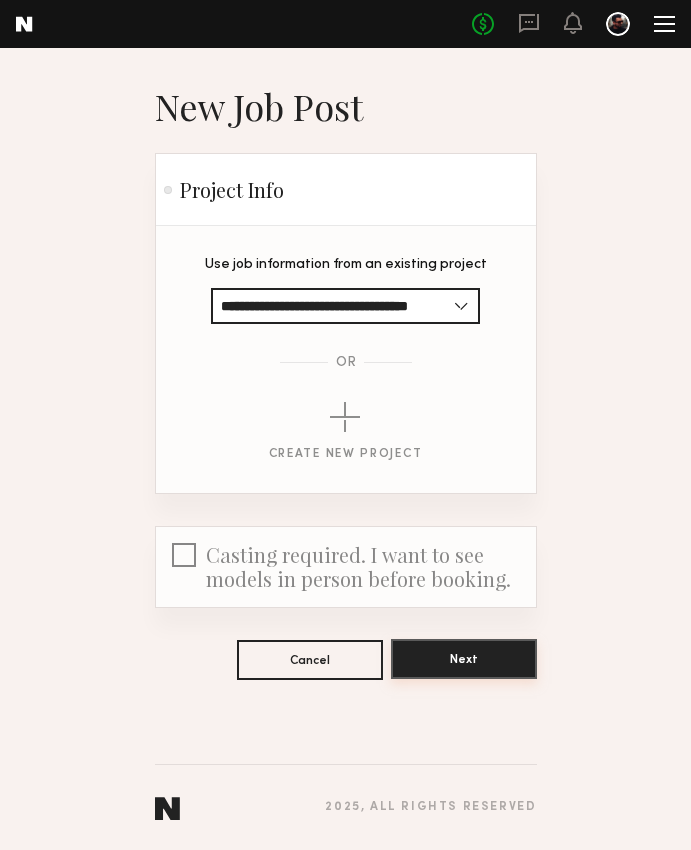 click on "Next" 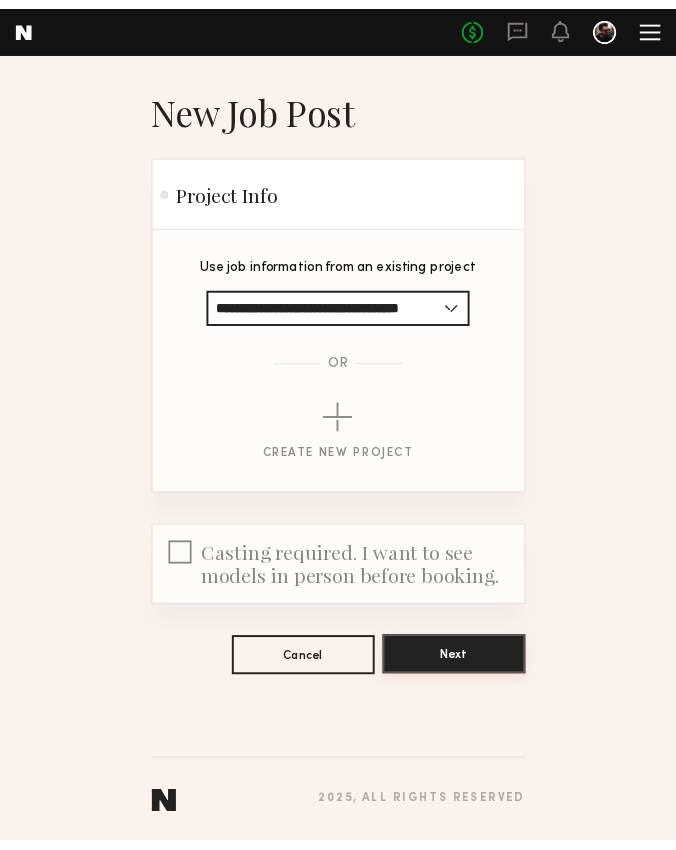 scroll, scrollTop: 0, scrollLeft: 0, axis: both 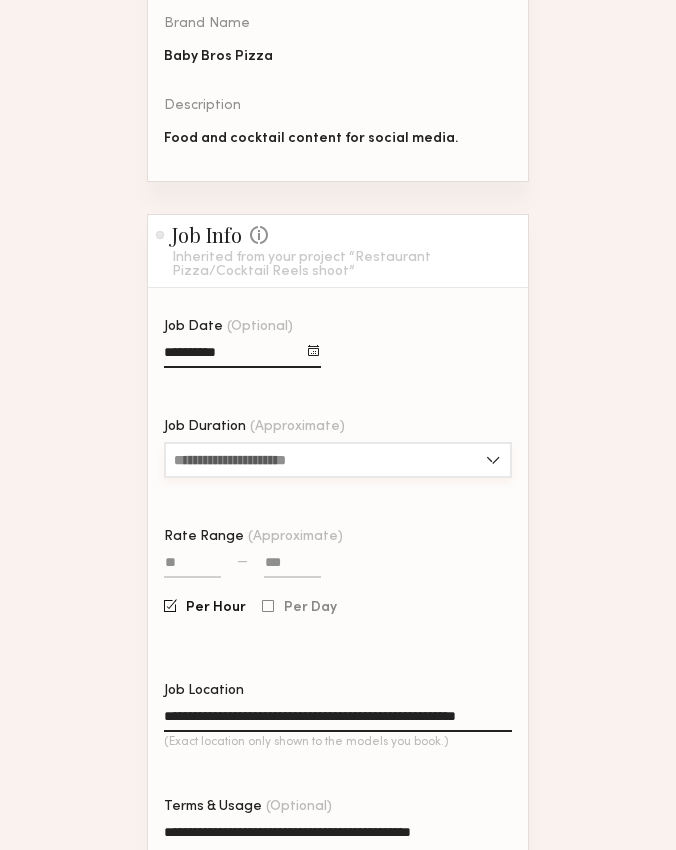 click on "Job Duration (Approximate)" at bounding box center [338, 460] 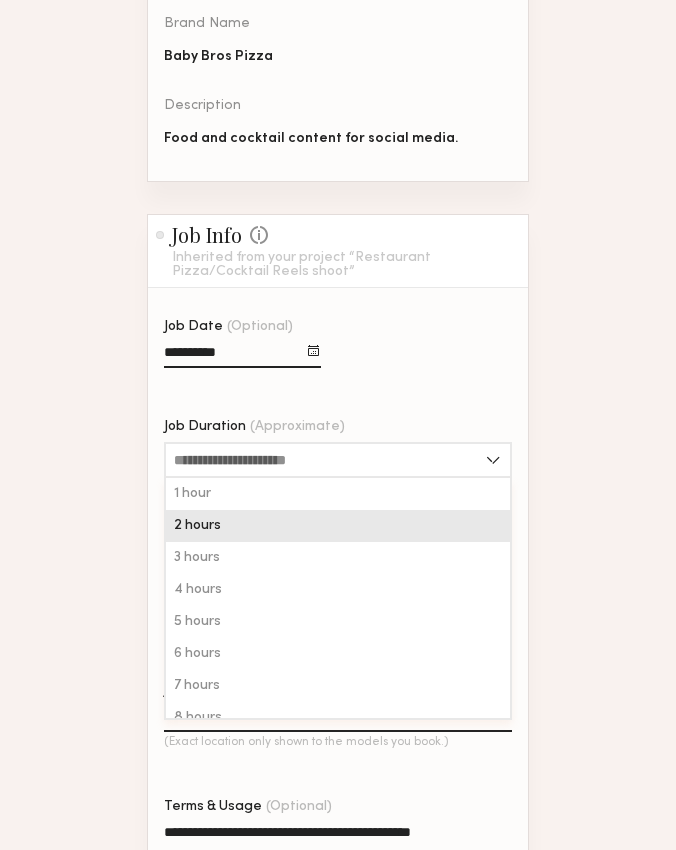 click on "2 hours" 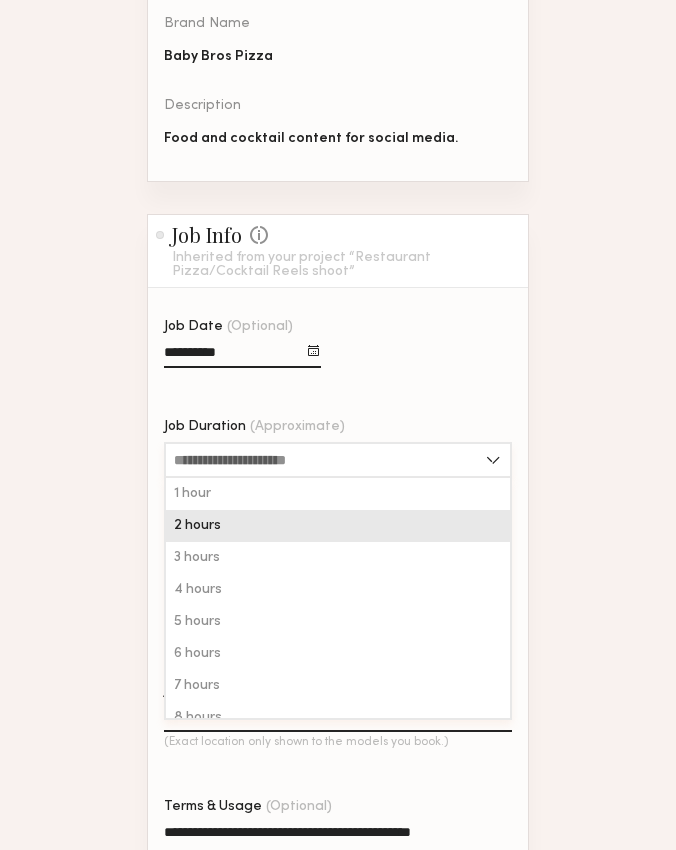 type on "*******" 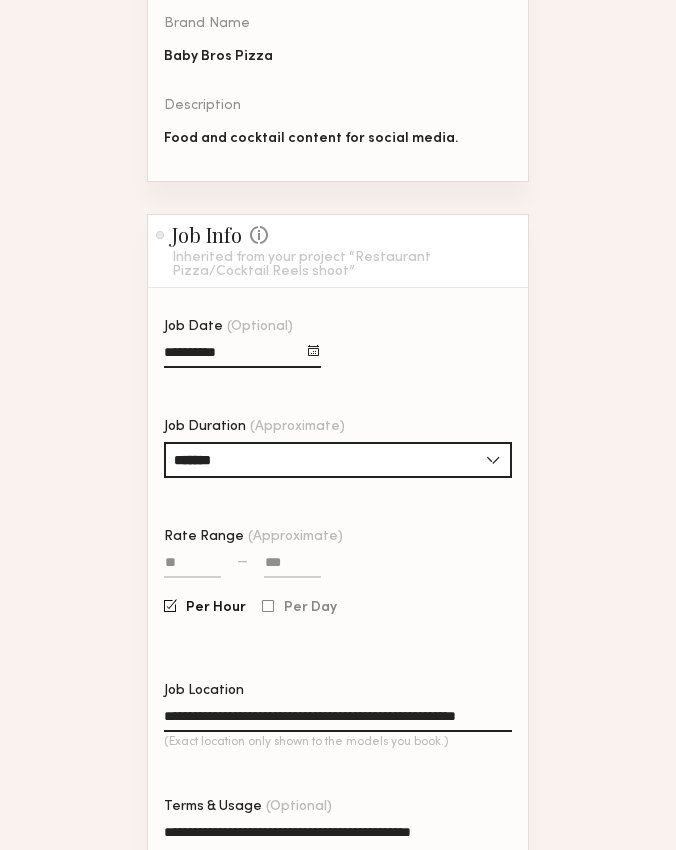 click on "**********" at bounding box center [242, 356] 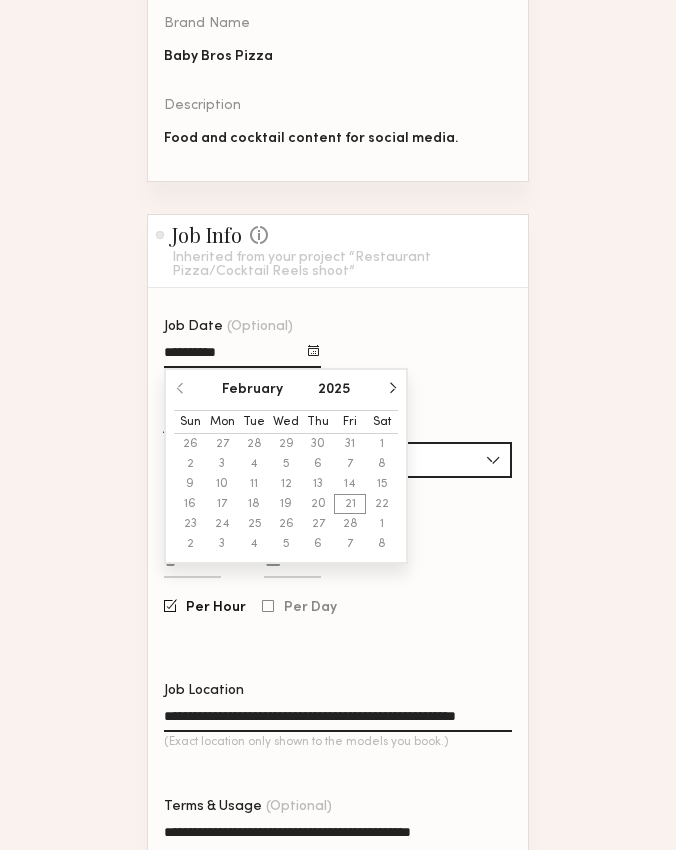click 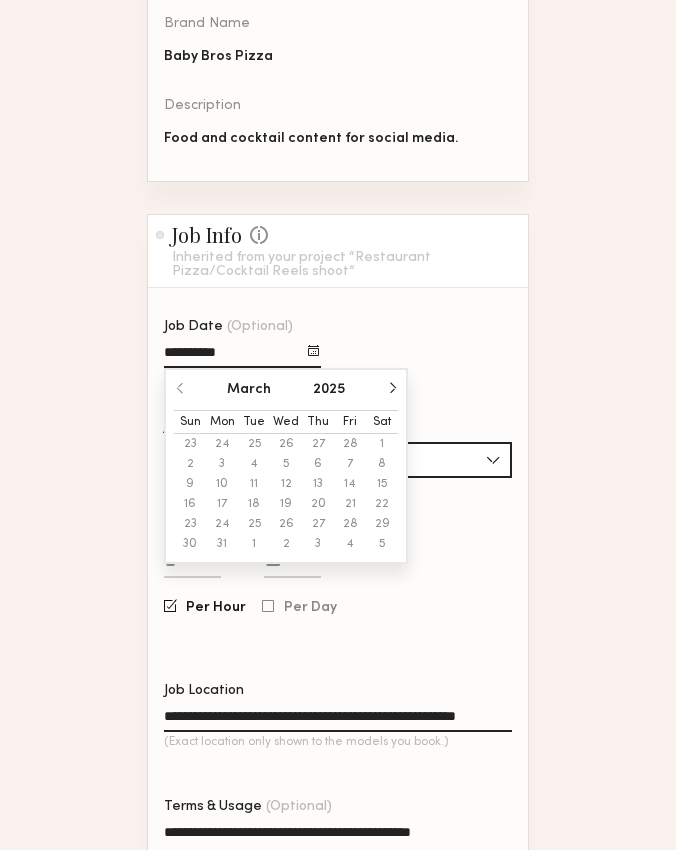 click 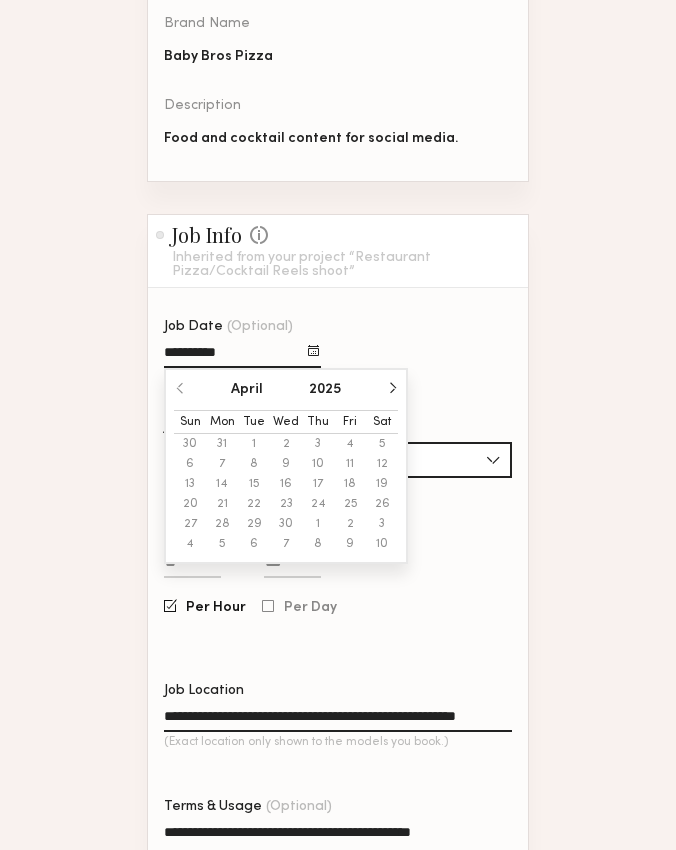 click 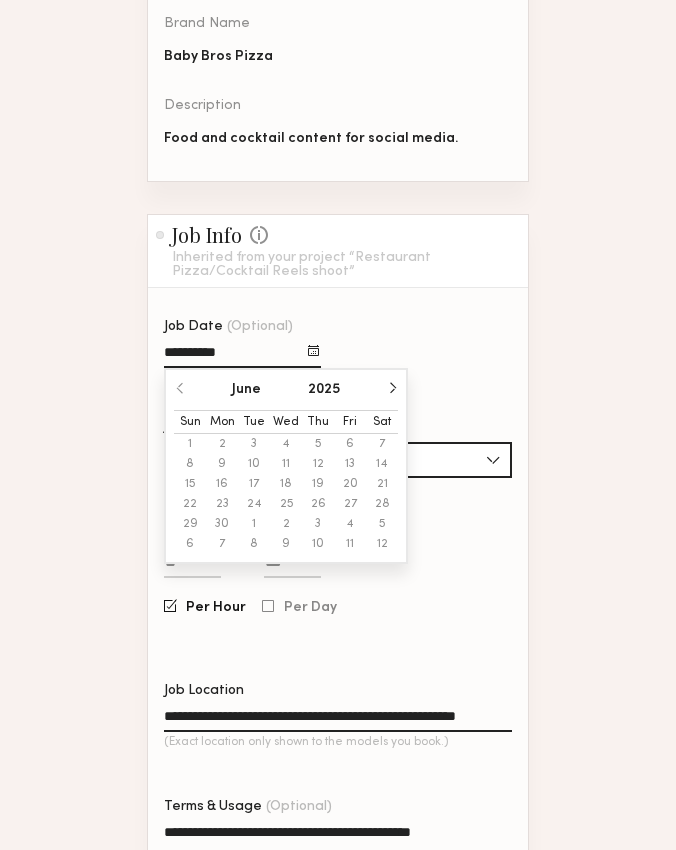 click 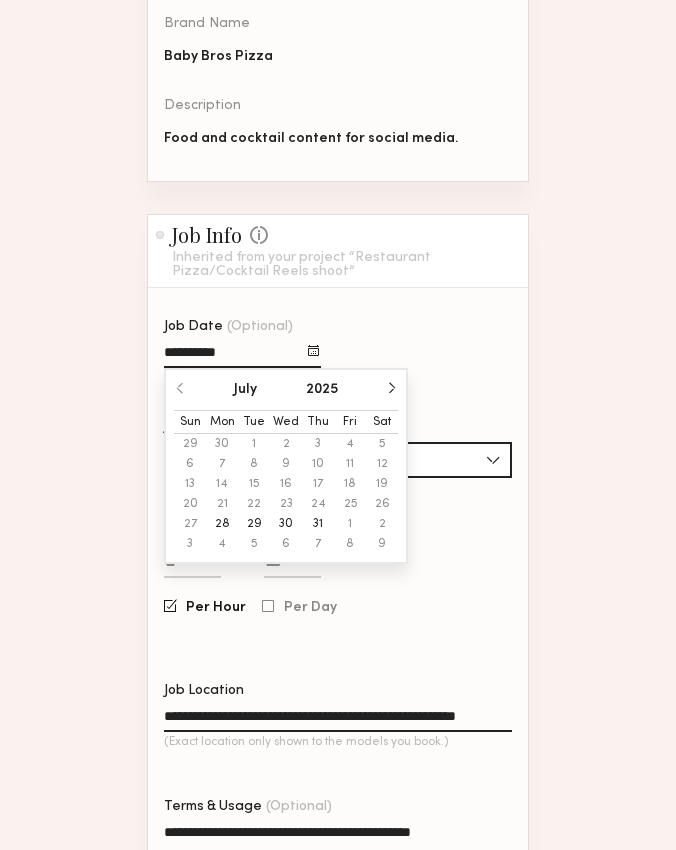 click on "29" 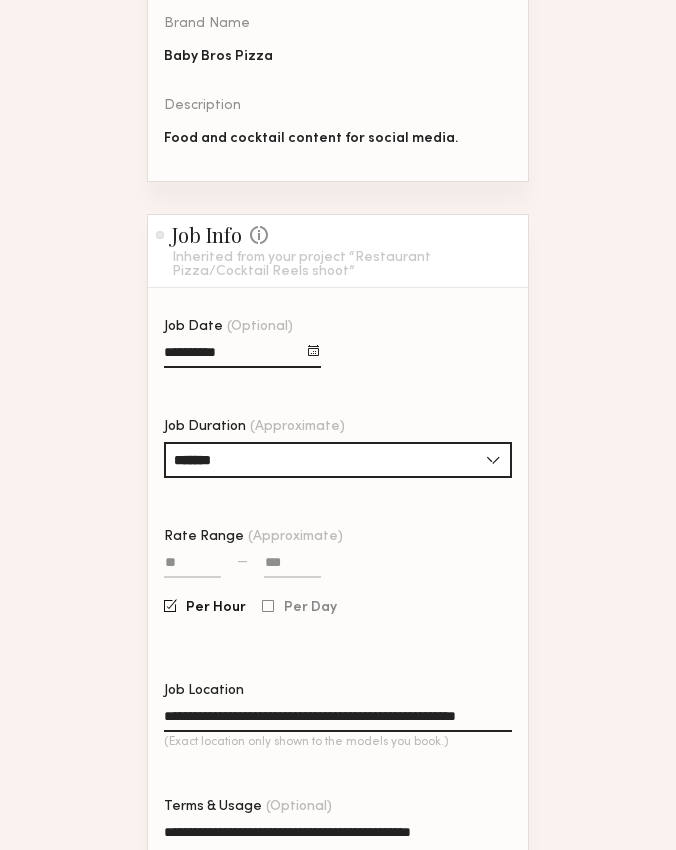 click on "Rate Range (Approximate)" at bounding box center [192, 566] 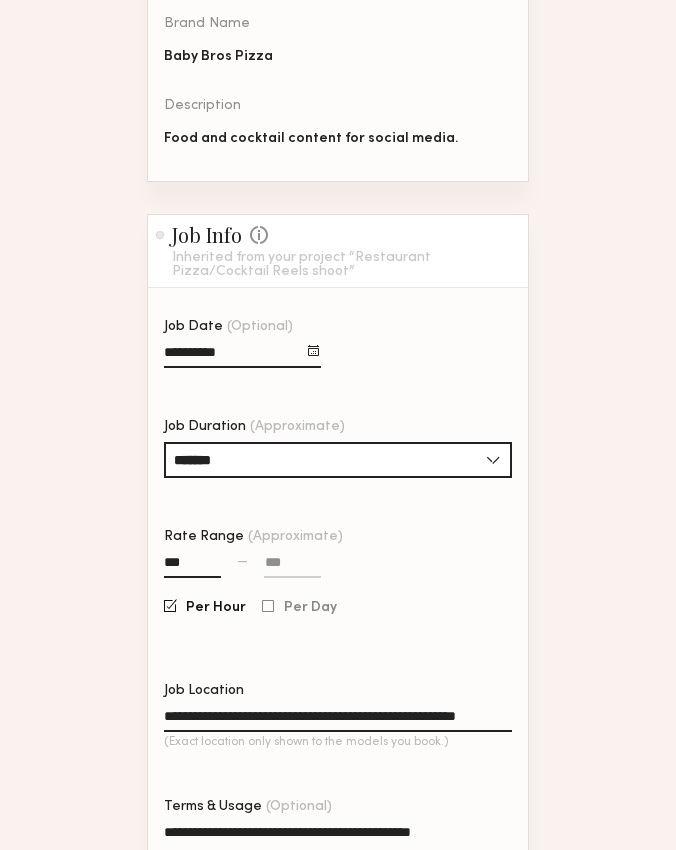 type on "***" 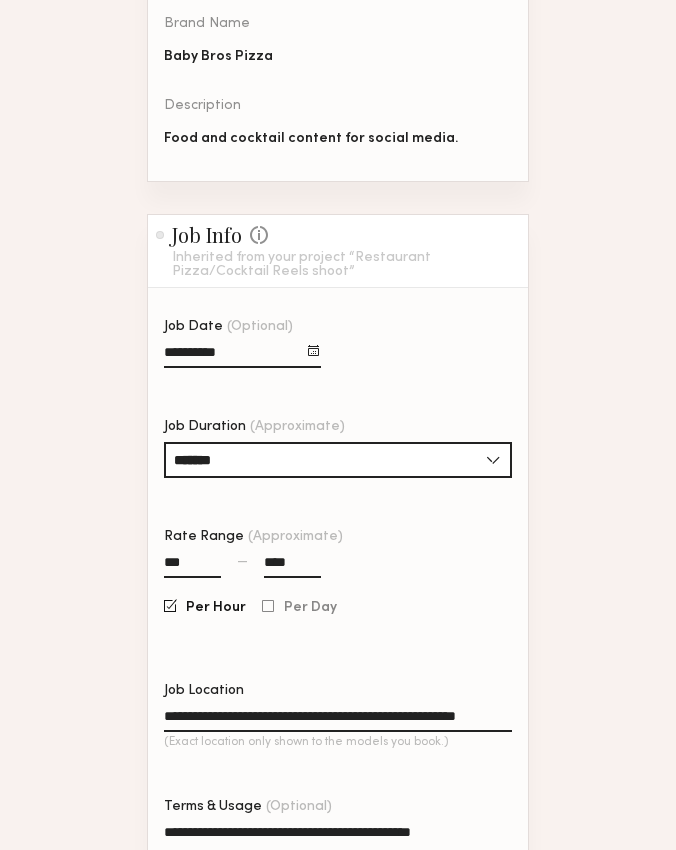 type on "****" 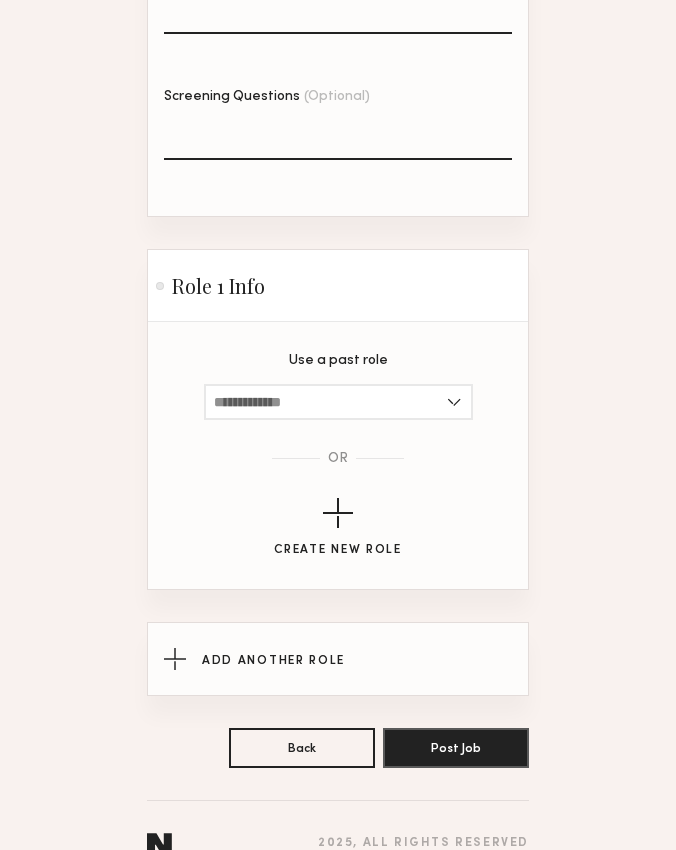scroll, scrollTop: 1216, scrollLeft: 0, axis: vertical 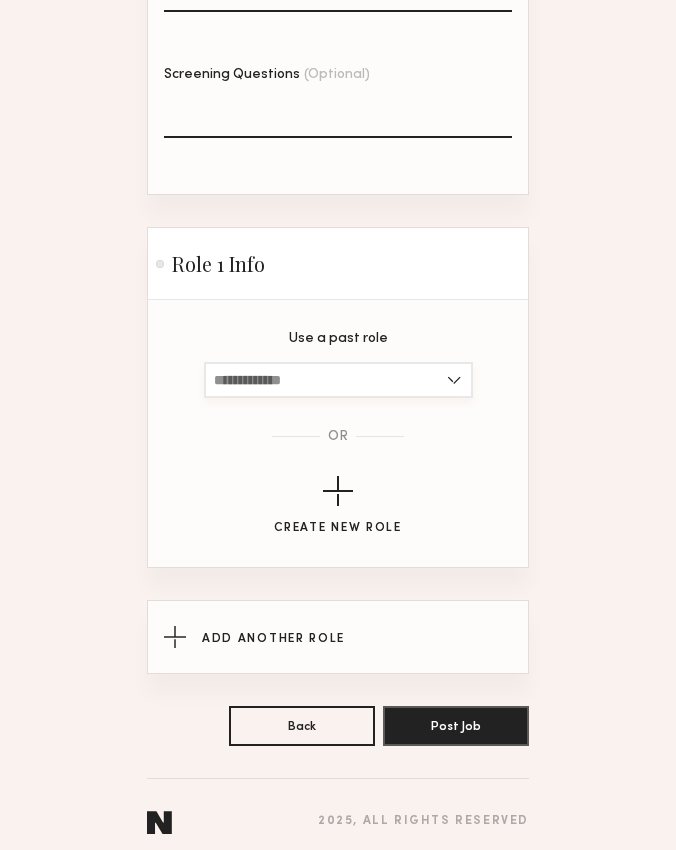 click at bounding box center (338, 380) 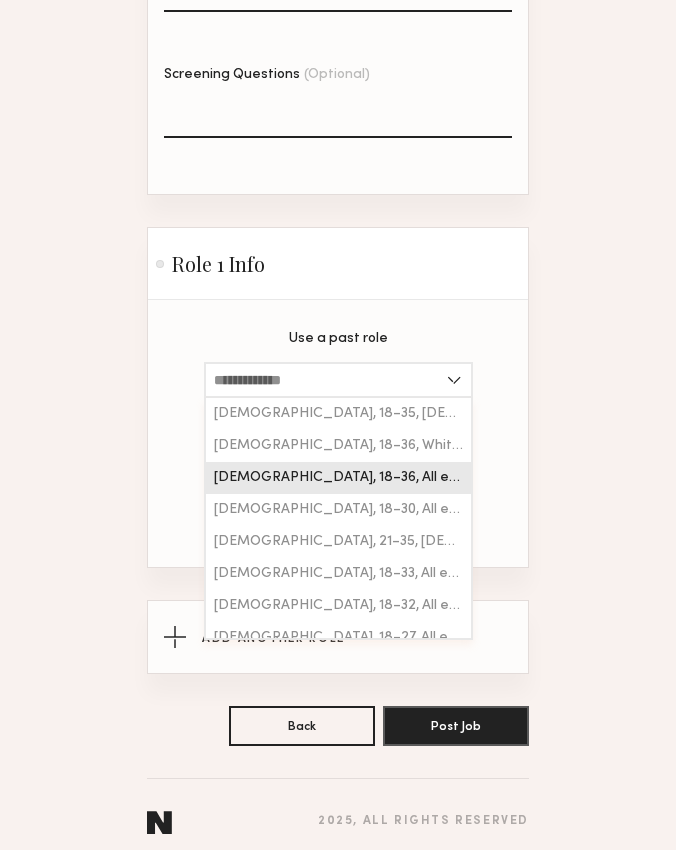 click on "Female, 18–36, All ethnicities" 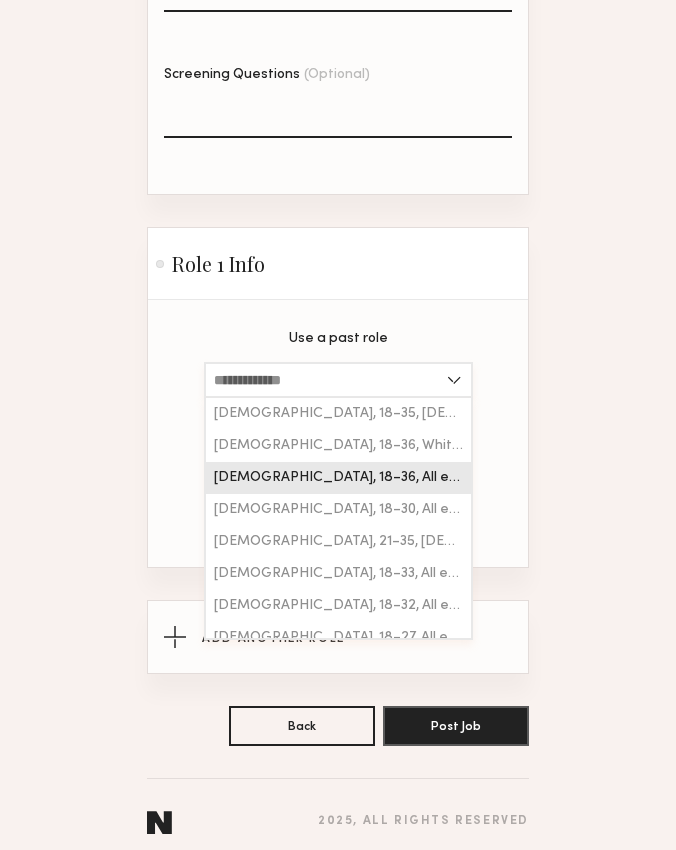 type on "**********" 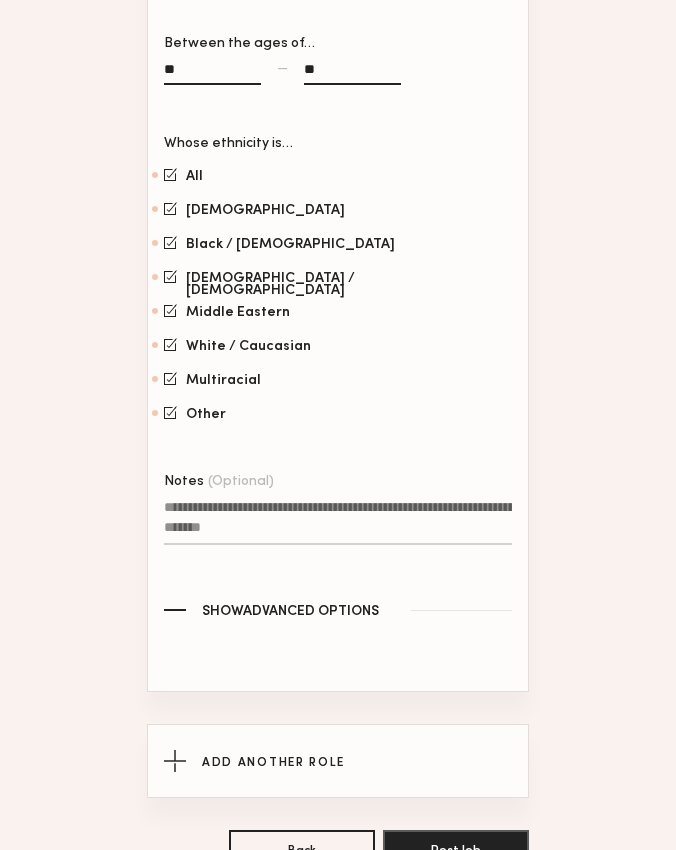scroll, scrollTop: 1956, scrollLeft: 0, axis: vertical 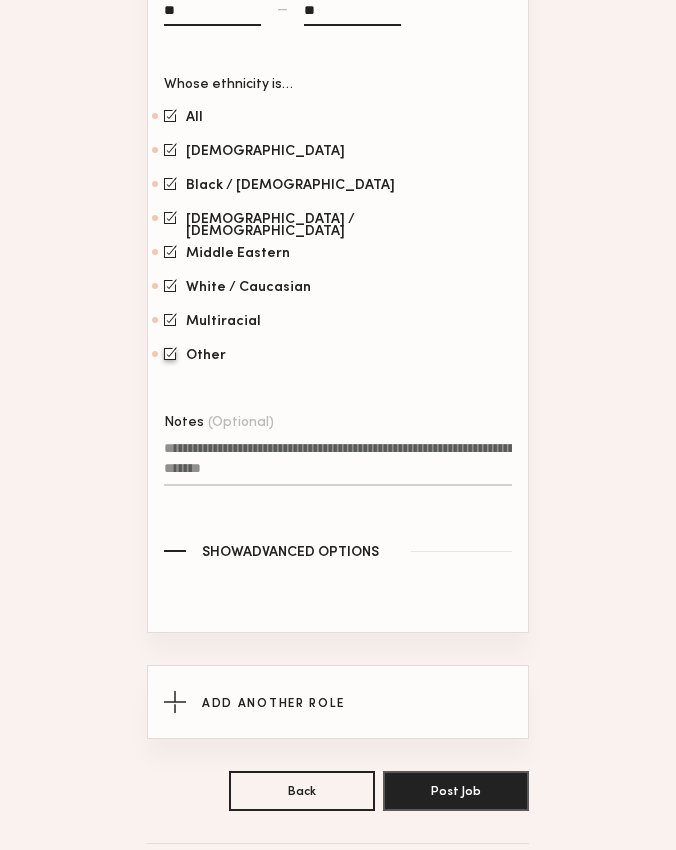 click 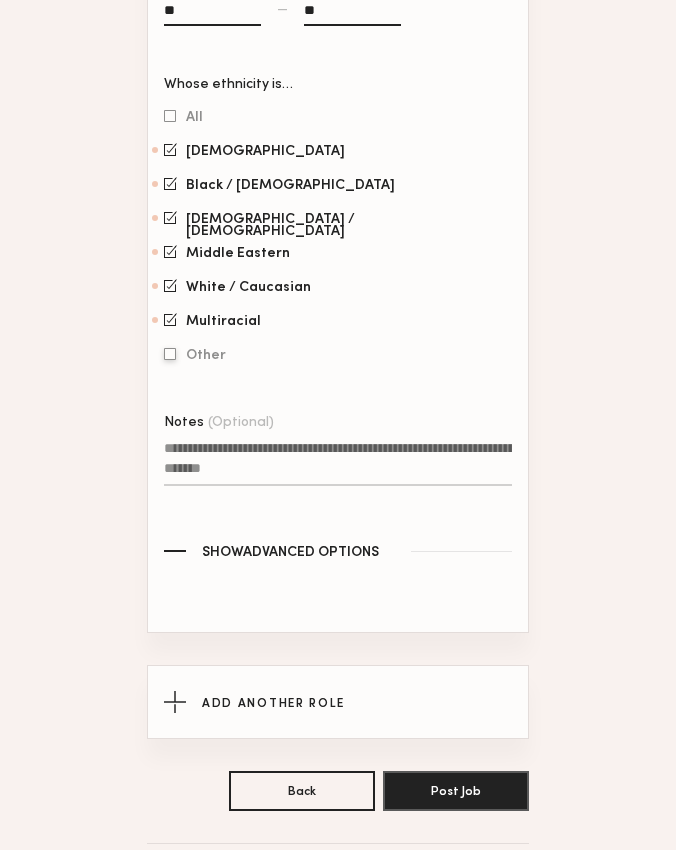 click on "Show  Advanced Options" 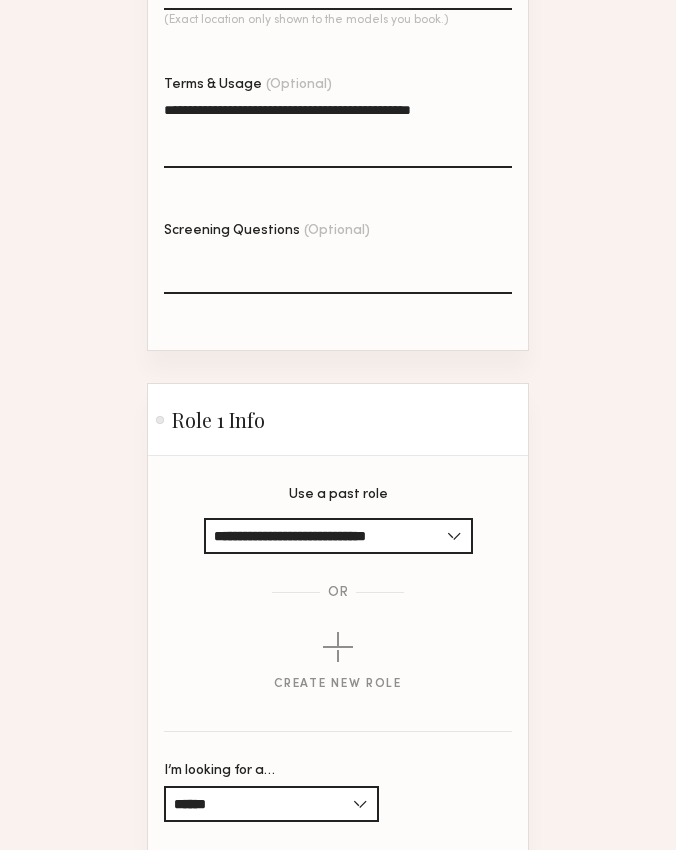 scroll, scrollTop: 1062, scrollLeft: 0, axis: vertical 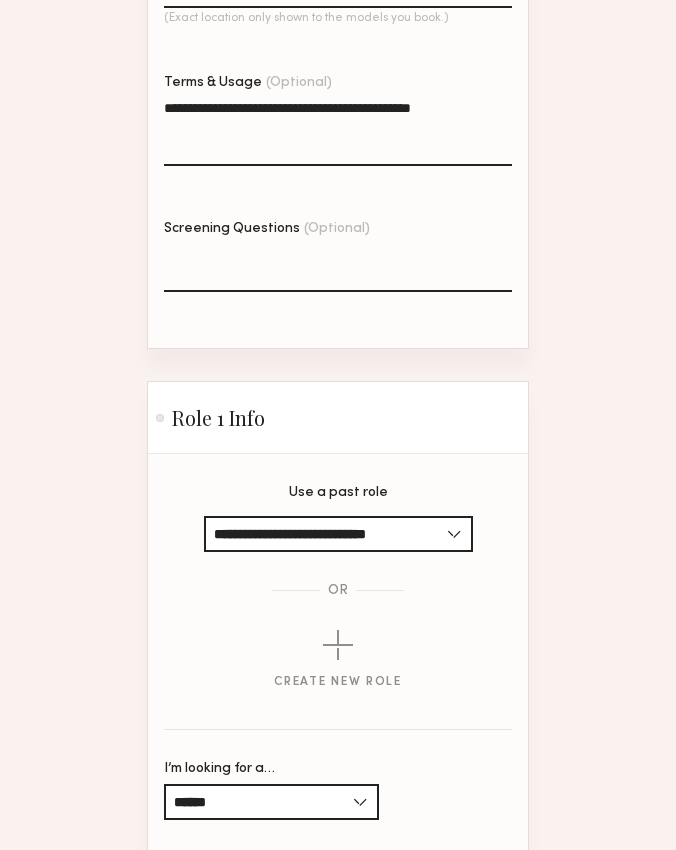 click on "Screening Questions (Optional)" 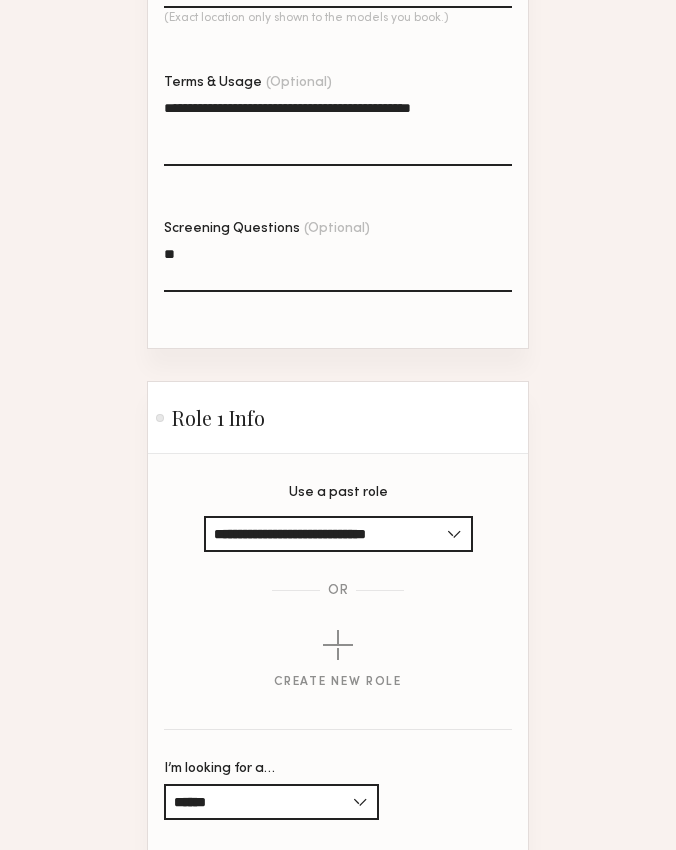 type on "*" 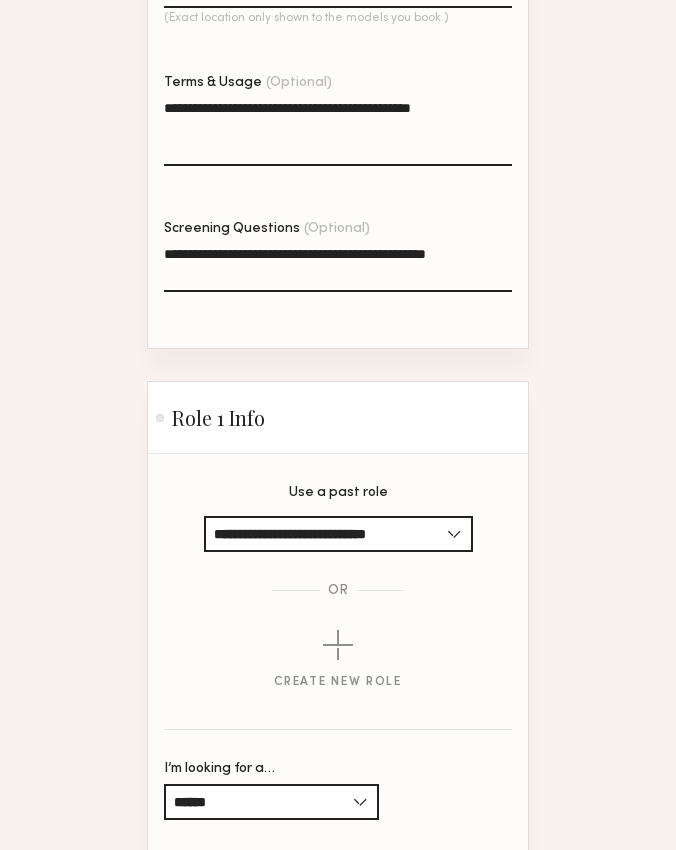 click on "**********" 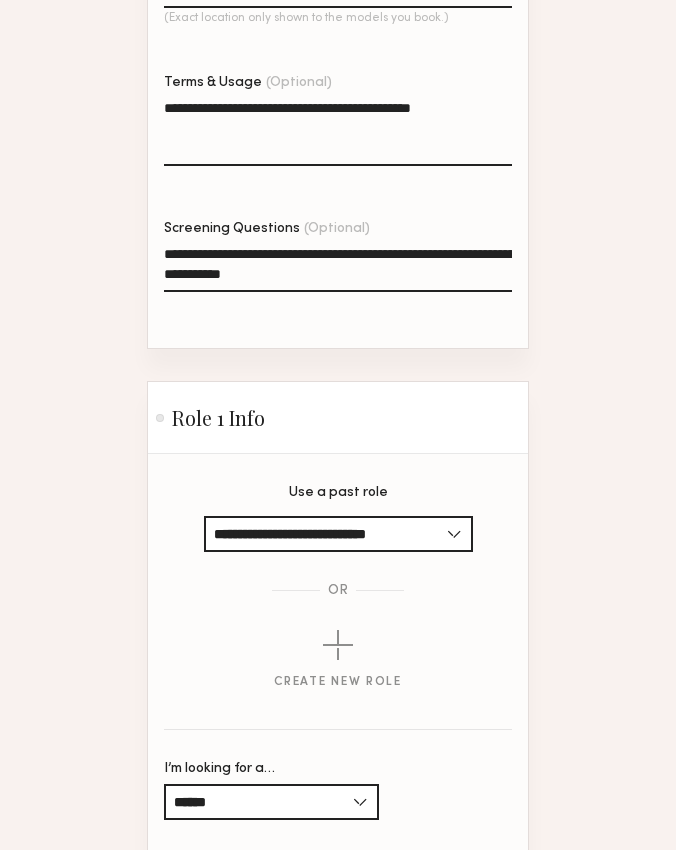 click on "**********" 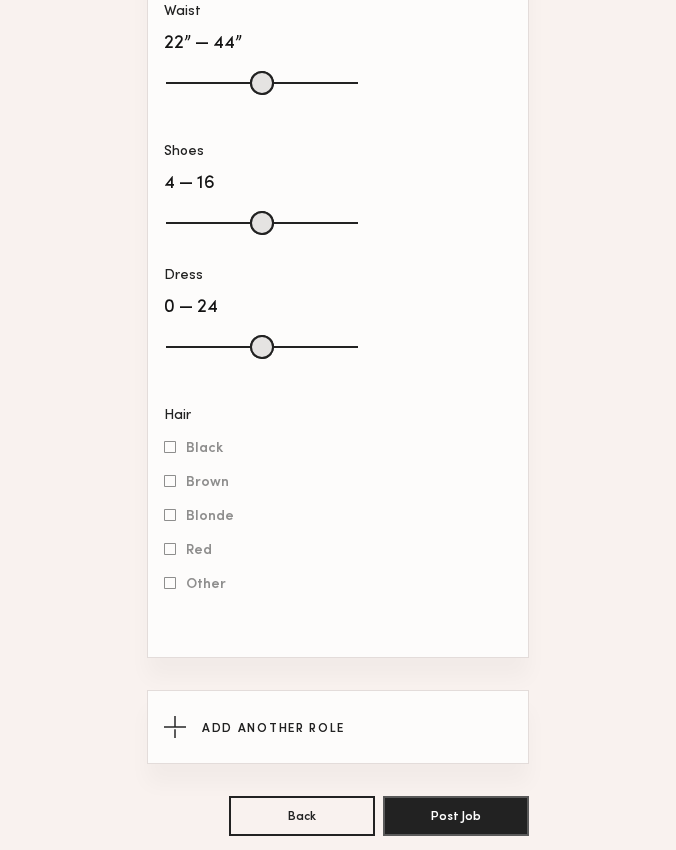 scroll, scrollTop: 2805, scrollLeft: 0, axis: vertical 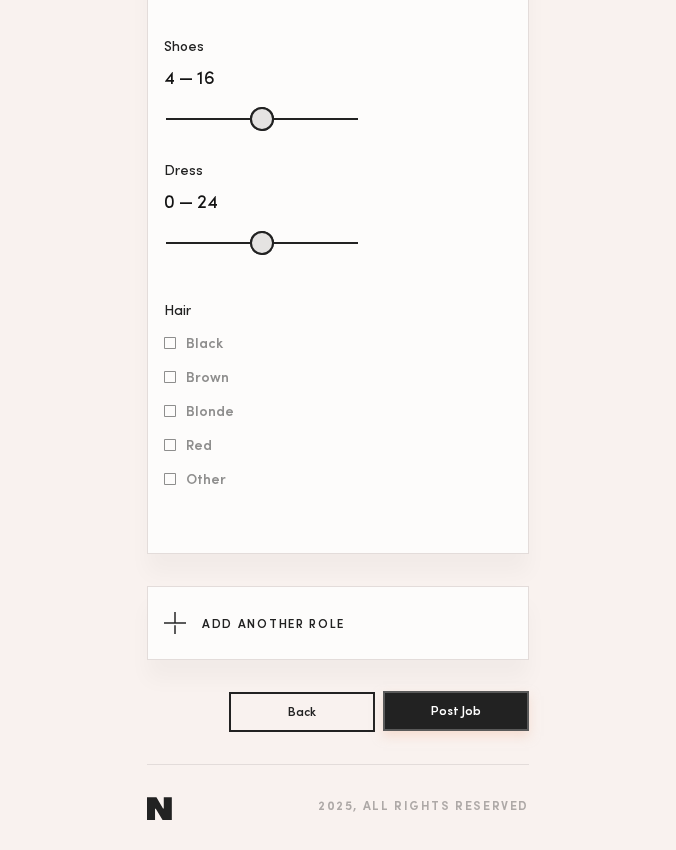type on "**********" 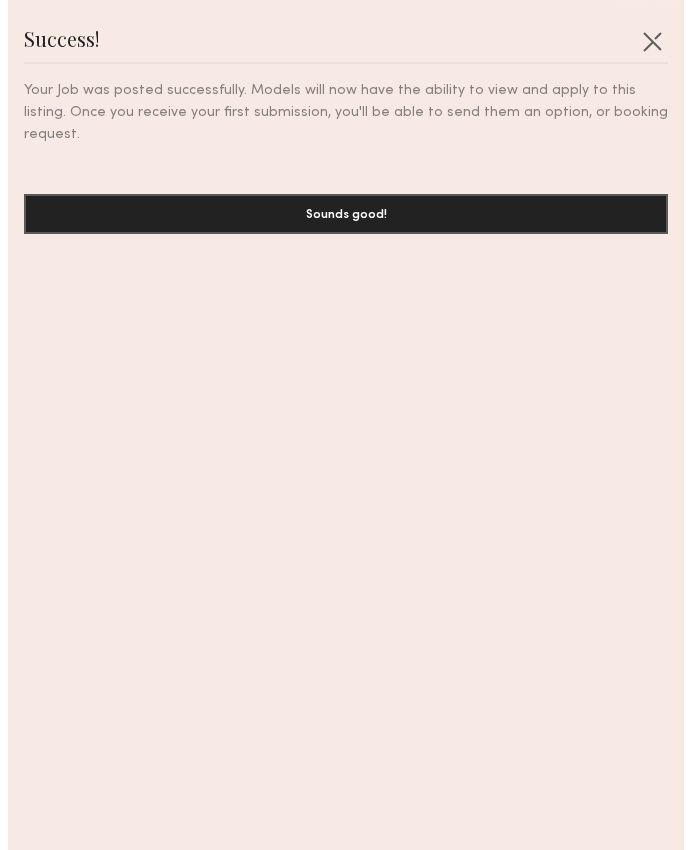 scroll, scrollTop: 0, scrollLeft: 0, axis: both 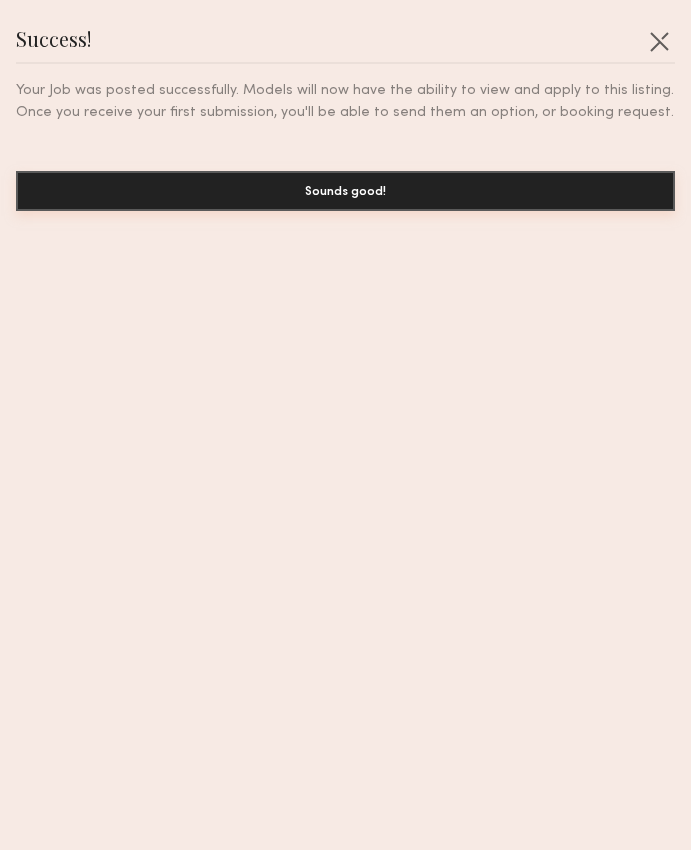 click on "Sounds good!" at bounding box center [345, 191] 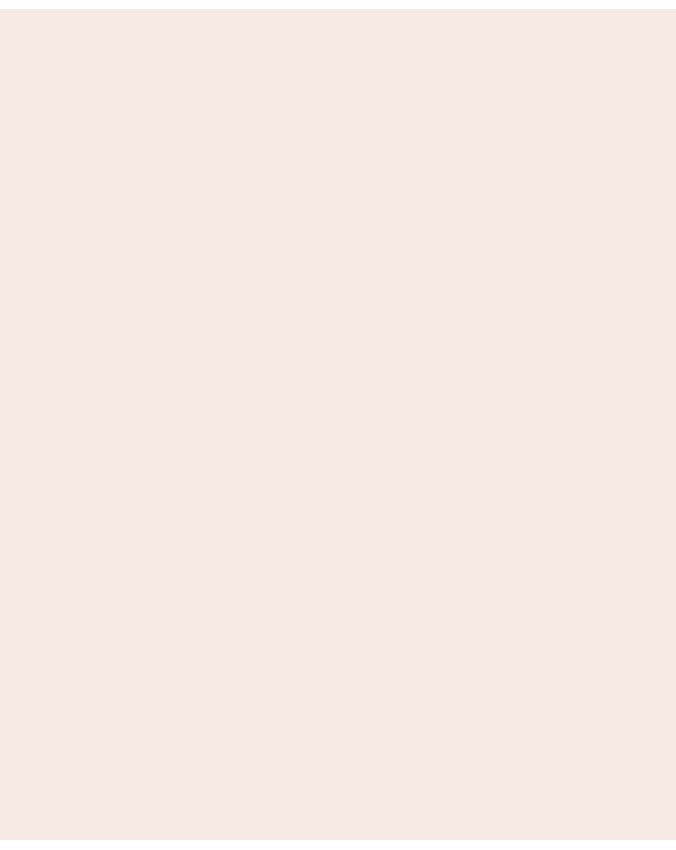 scroll, scrollTop: 0, scrollLeft: 0, axis: both 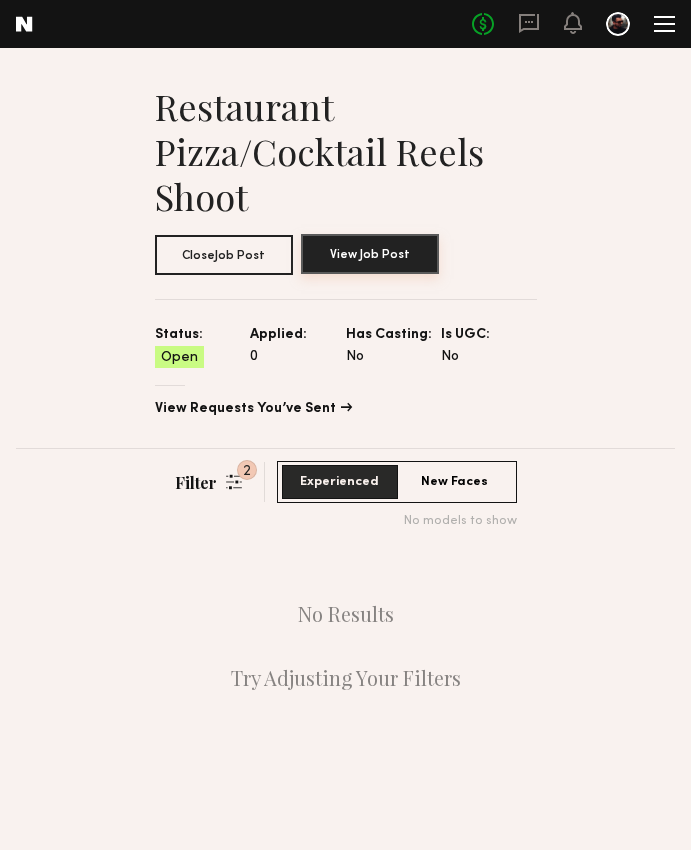 click on "View Job Post" 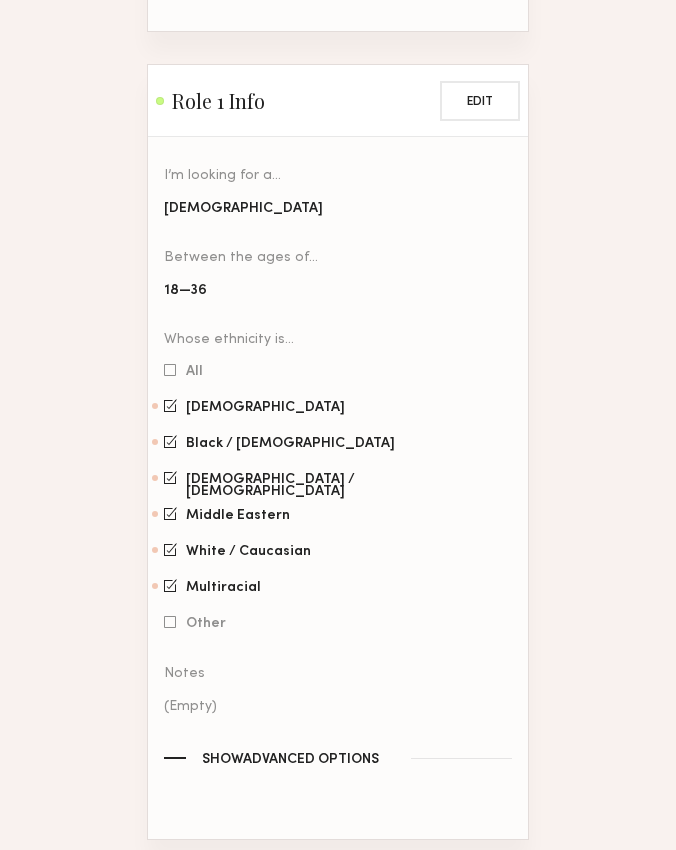 scroll, scrollTop: 0, scrollLeft: 0, axis: both 